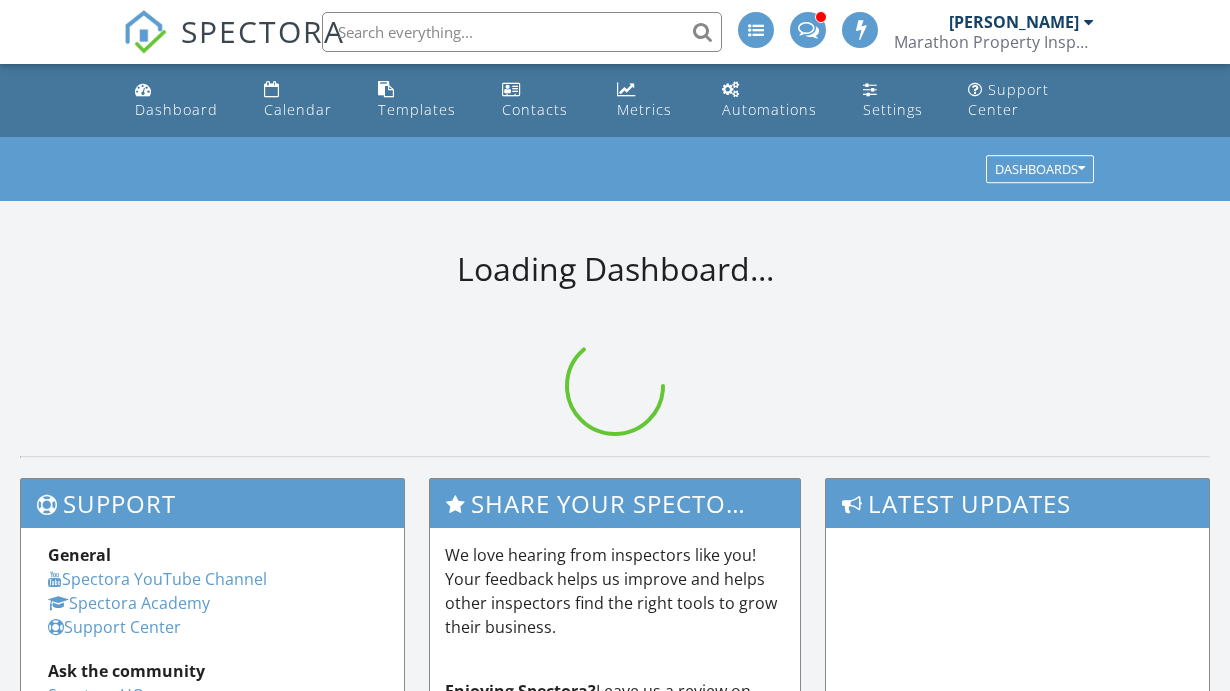 scroll, scrollTop: 0, scrollLeft: 0, axis: both 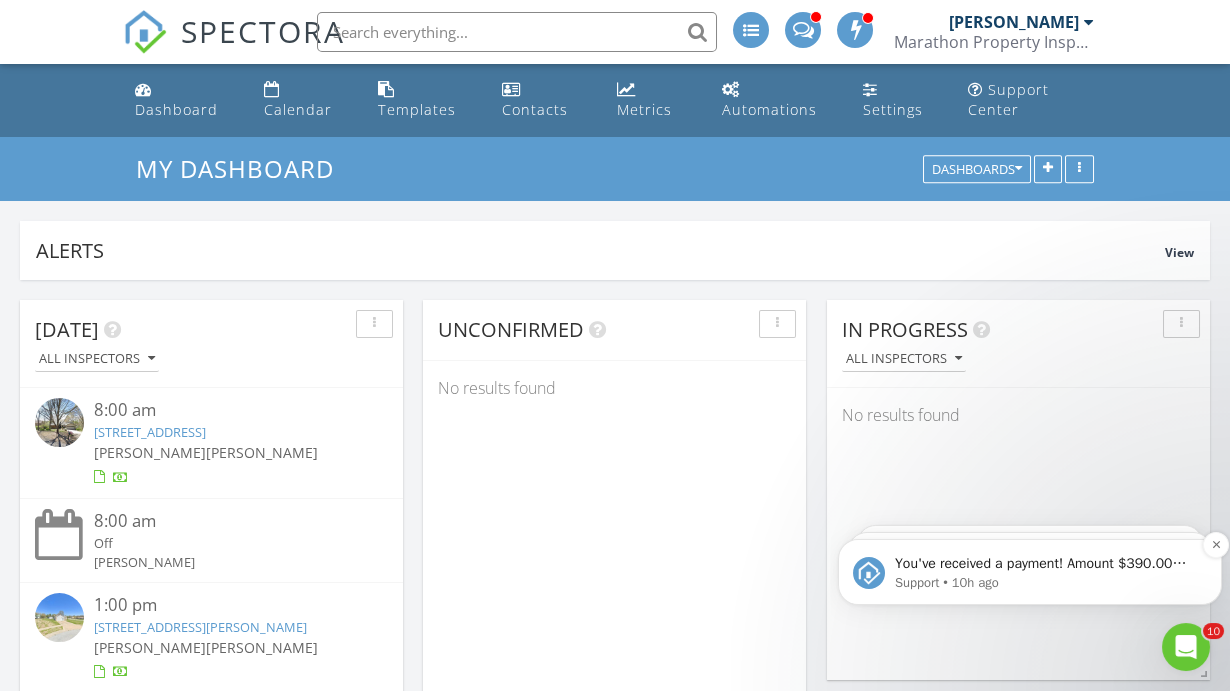 click on "Support • 10h ago" at bounding box center [1046, 583] 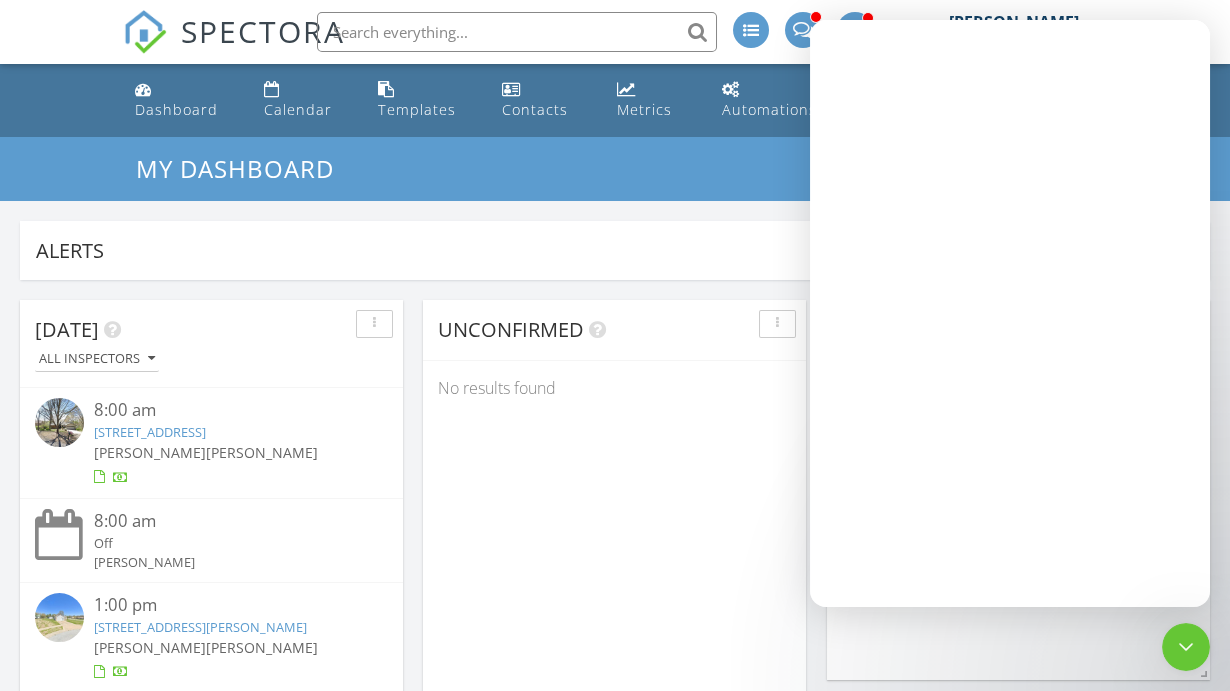 scroll, scrollTop: 0, scrollLeft: 0, axis: both 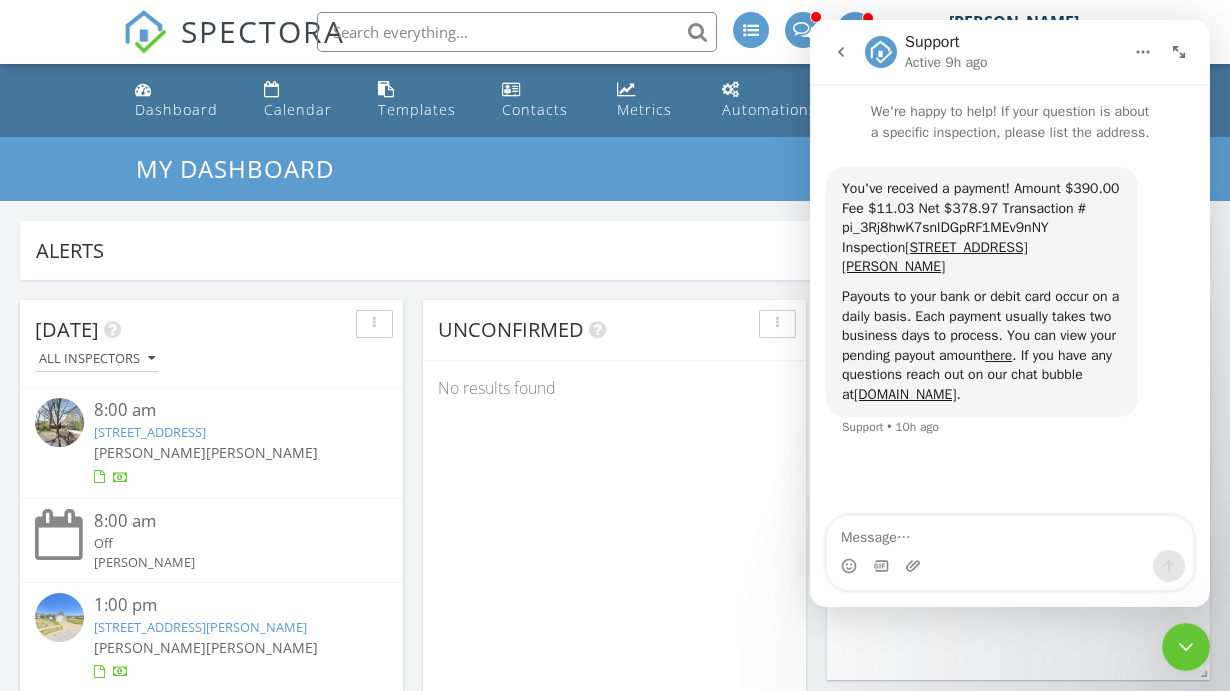 click at bounding box center (1186, 647) 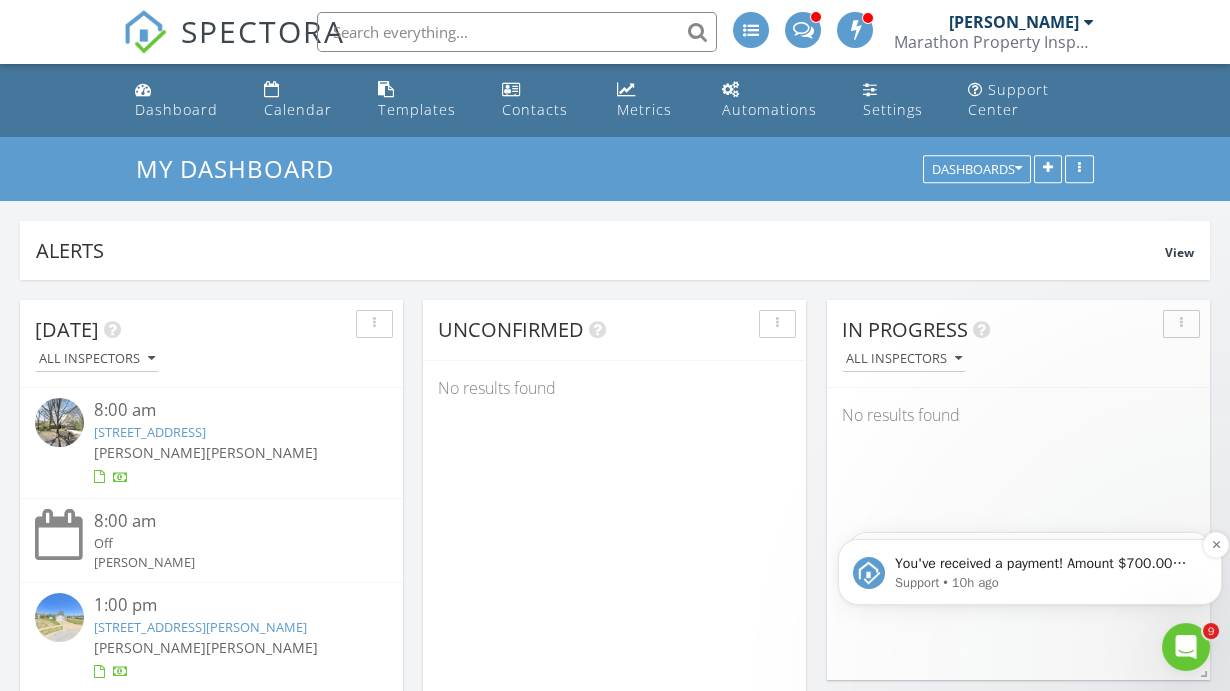scroll, scrollTop: 0, scrollLeft: 0, axis: both 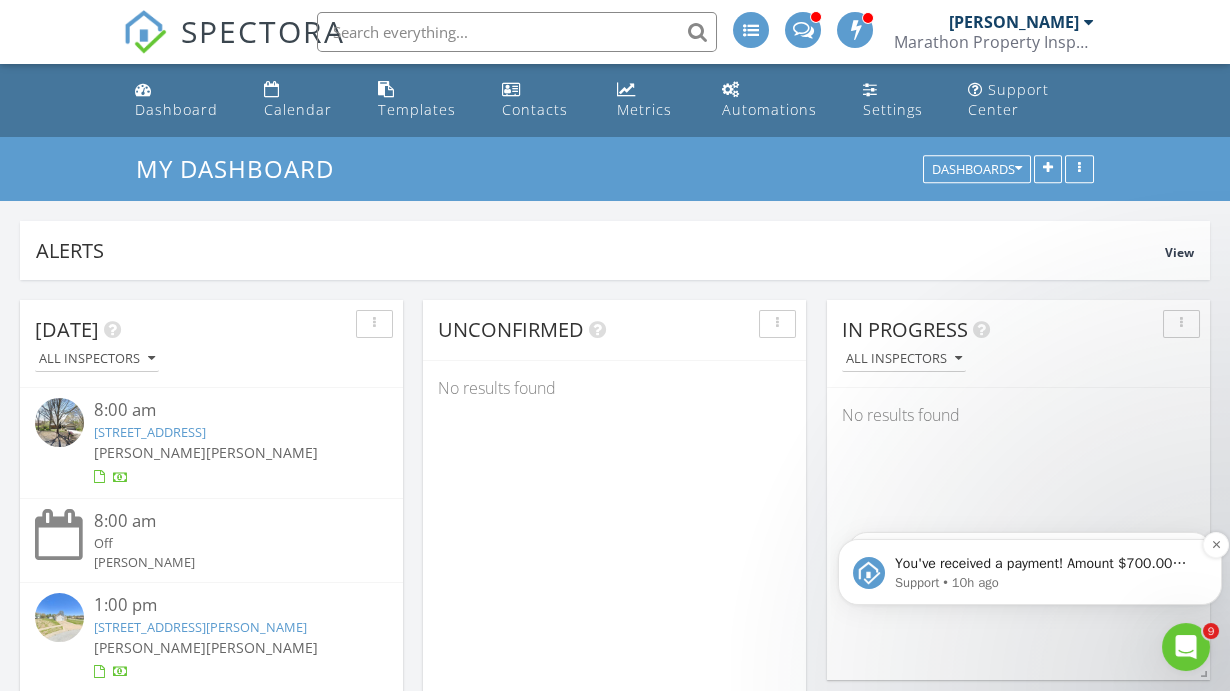 click on "Support • 10h ago" at bounding box center (1046, 583) 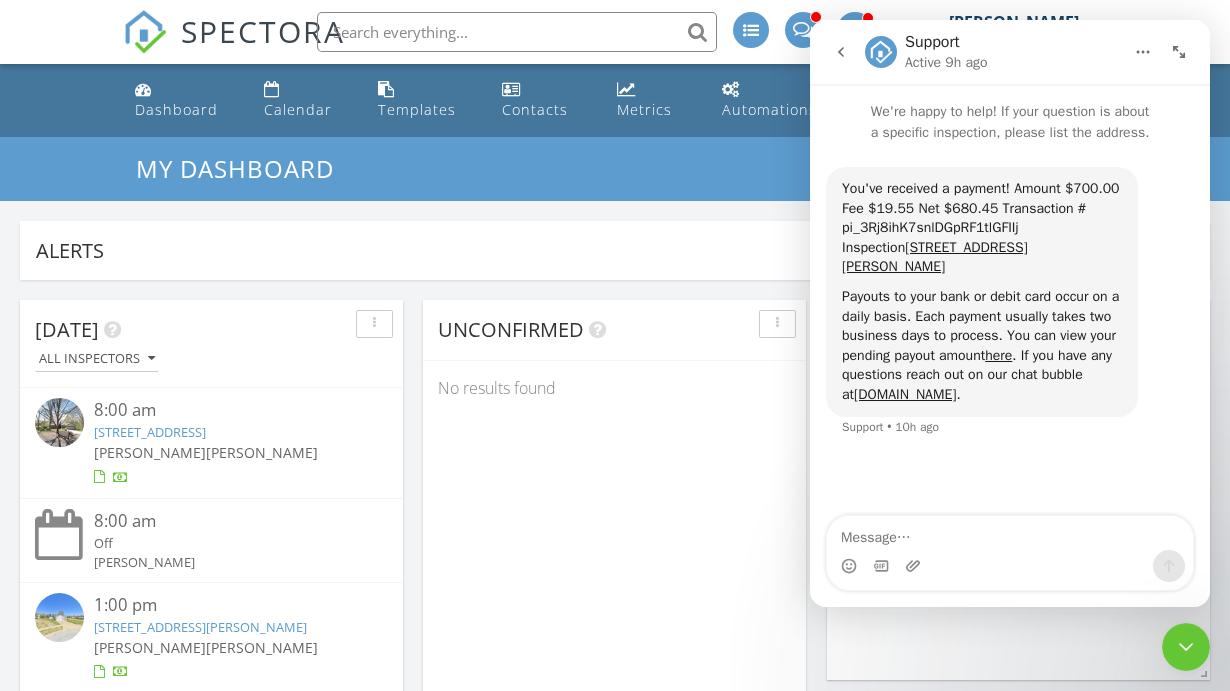 click 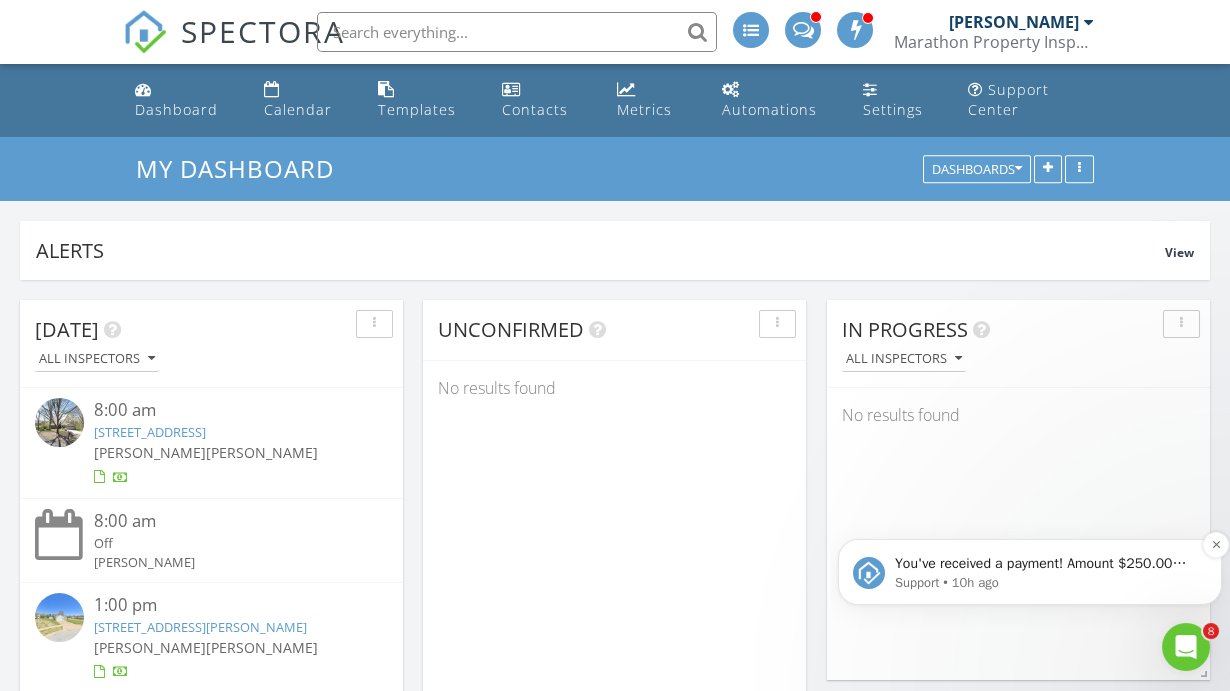 scroll, scrollTop: 0, scrollLeft: 0, axis: both 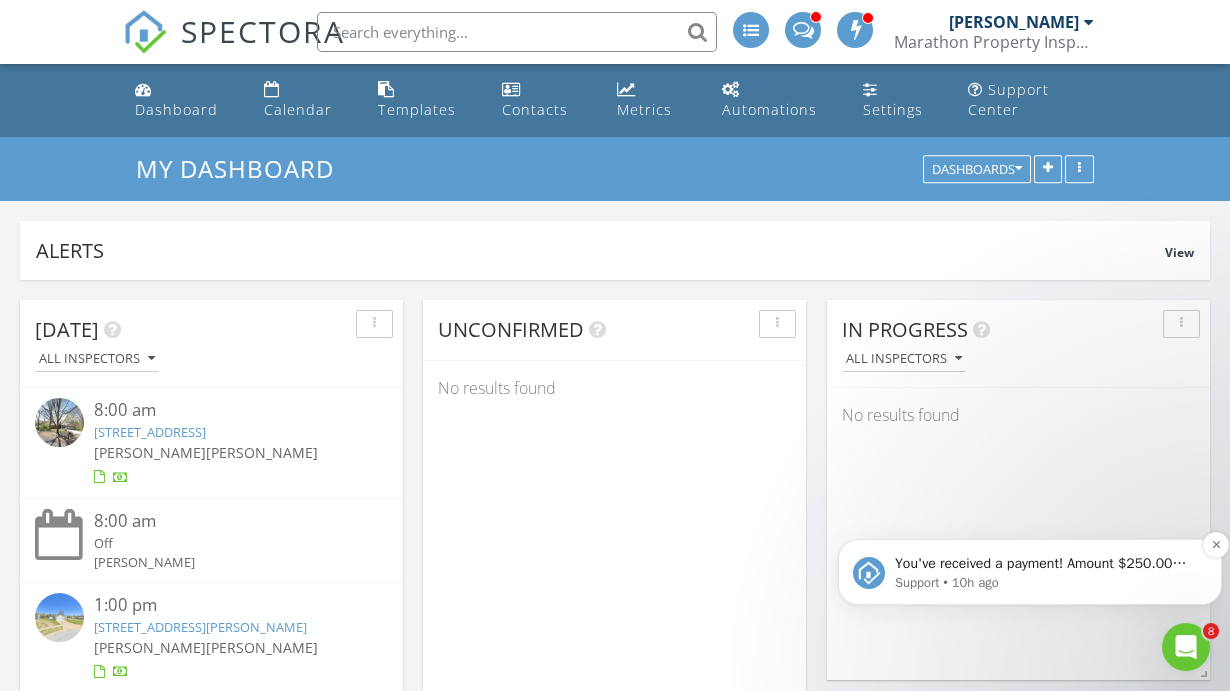 click on "Support • 10h ago" at bounding box center (1046, 583) 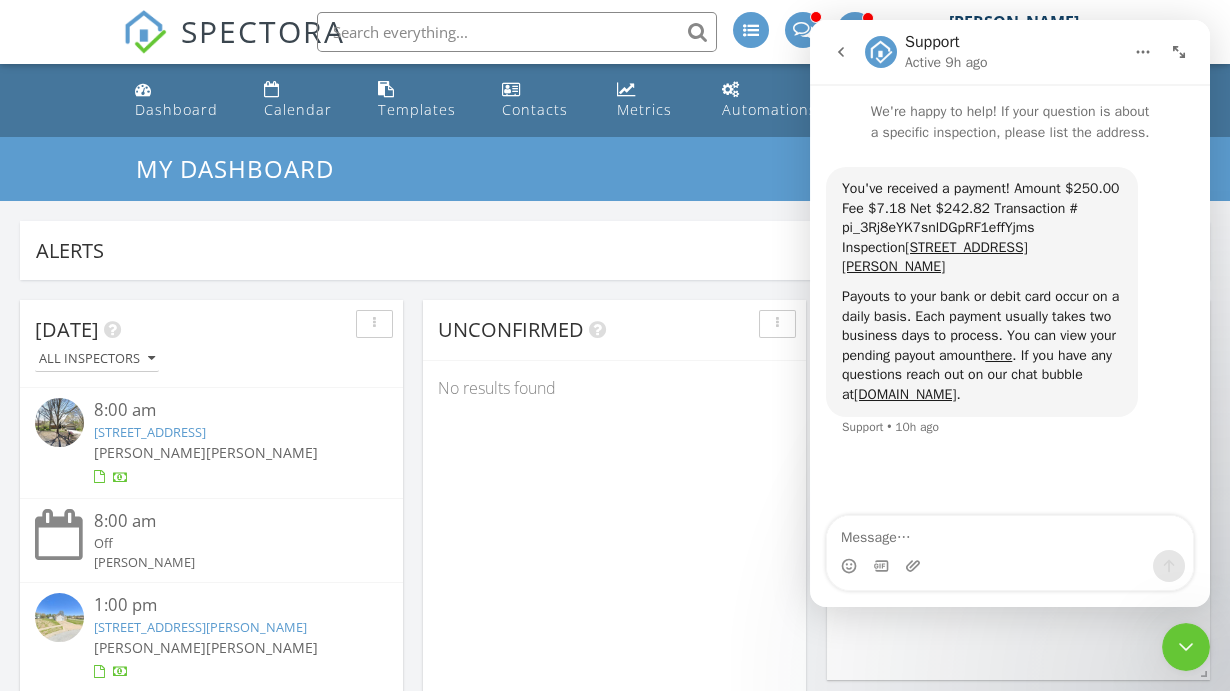 click 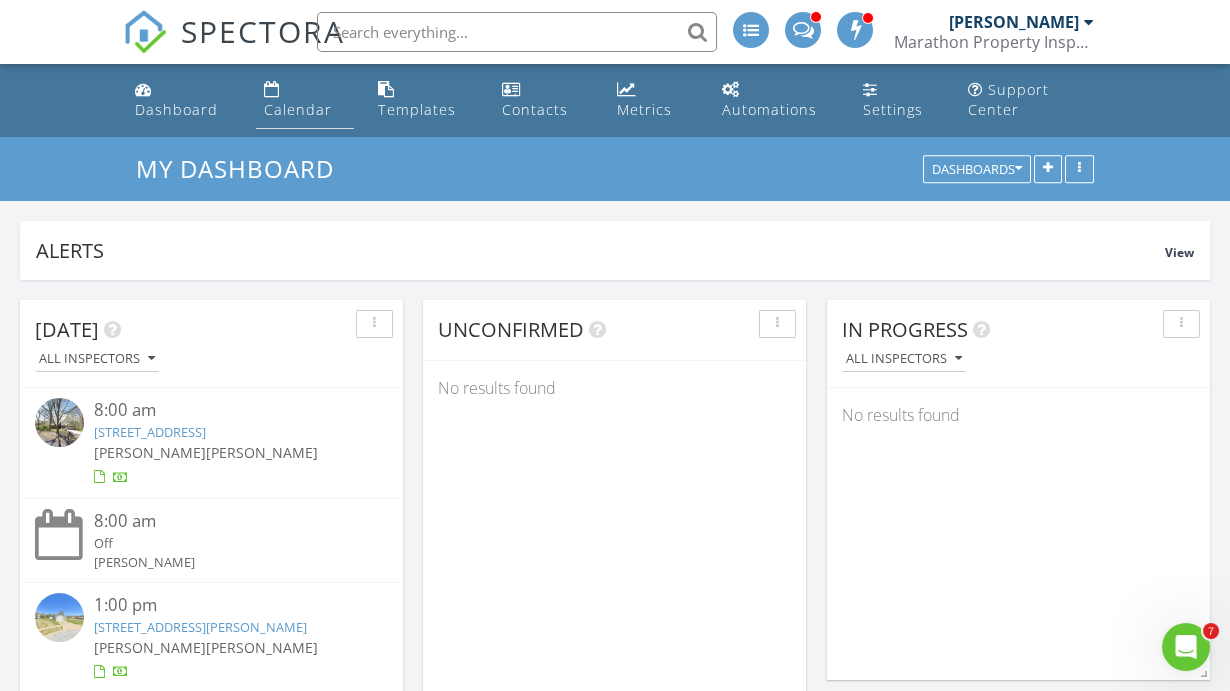 click at bounding box center [272, 89] 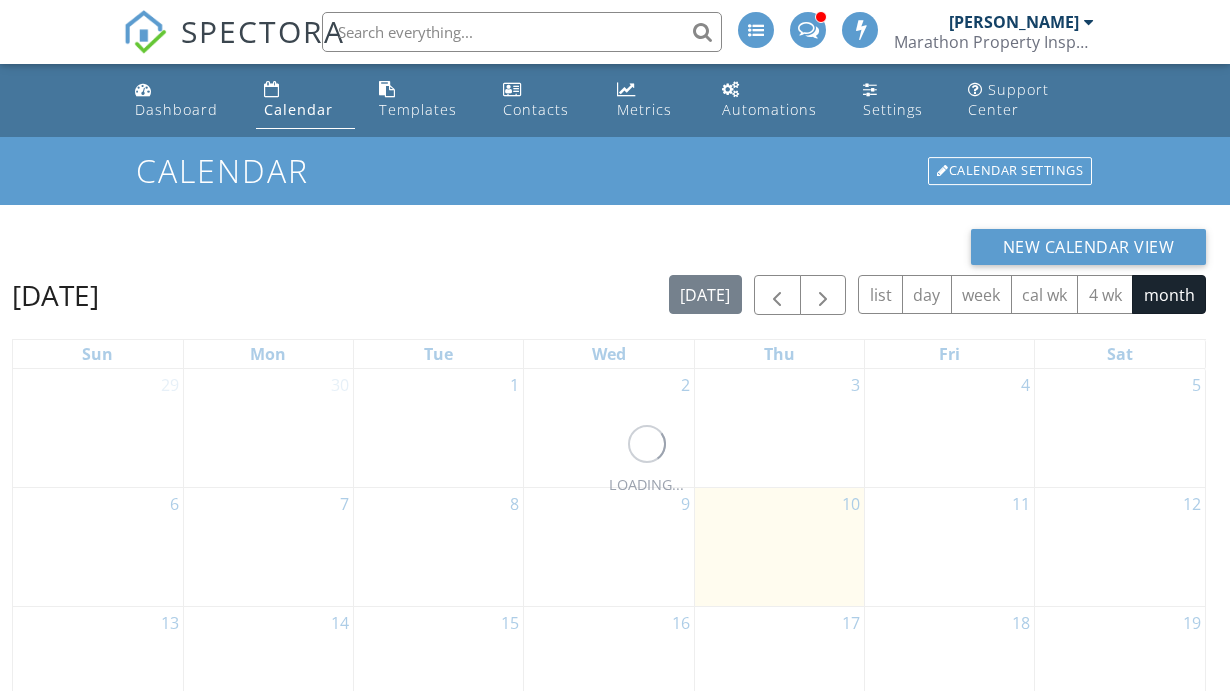 scroll, scrollTop: 0, scrollLeft: 0, axis: both 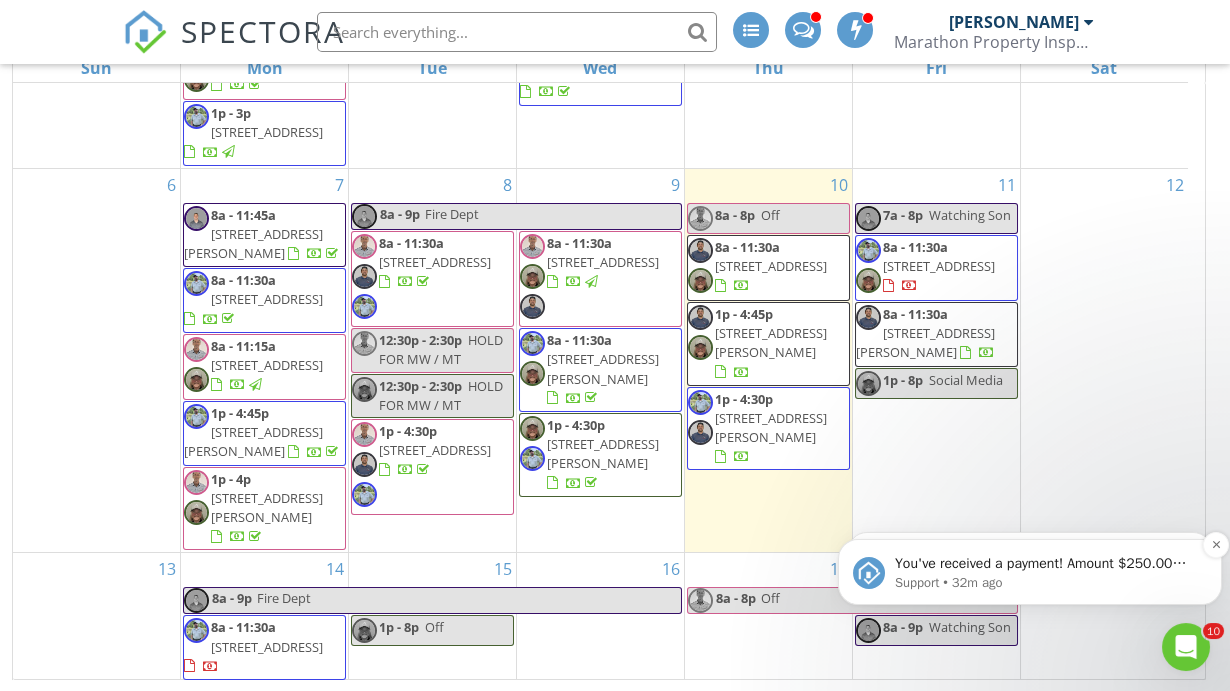 click on "You've received a payment!  Amount  $250.00  Fee  $7.18  Net  $242.82  Transaction #  pi_3RjI2eK7snlDGpRF0xrwJsWO  Inspection  [STREET_ADDRESS] Payouts to your bank or debit card occur on a daily basis. Each payment usually takes two business days to process. You can view your pending payout amount here. If you have any questions reach out on our chat bubble at [DOMAIN_NAME]." at bounding box center [1046, 564] 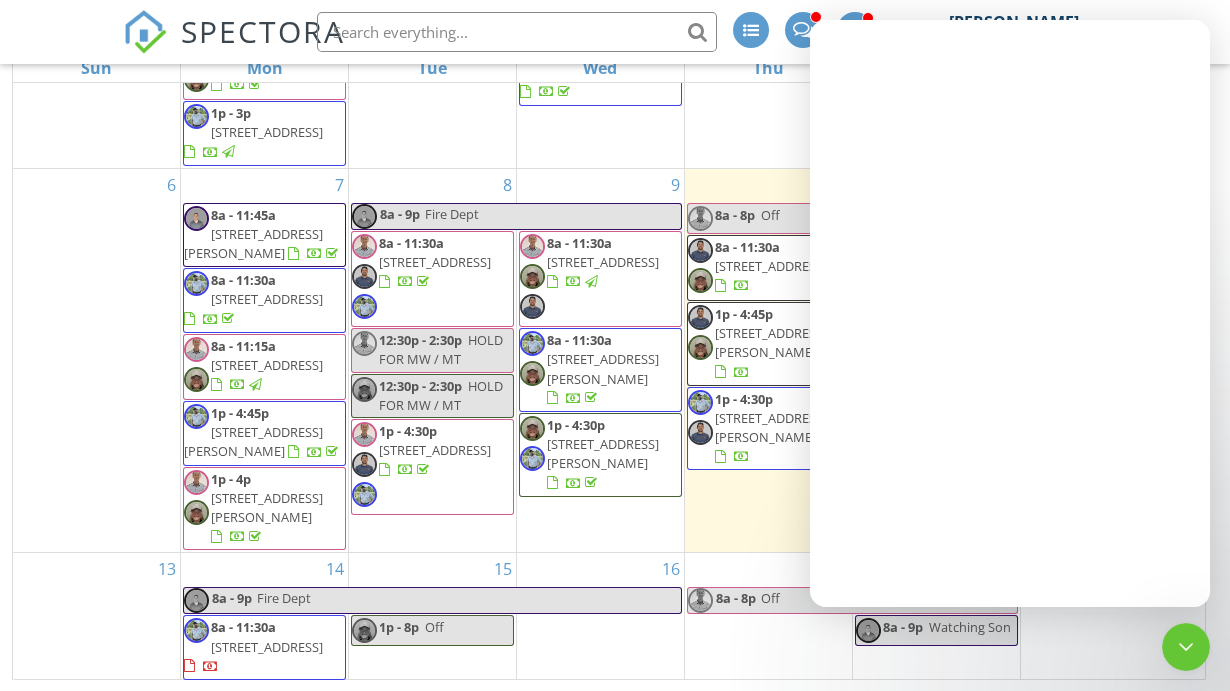 scroll, scrollTop: 0, scrollLeft: 0, axis: both 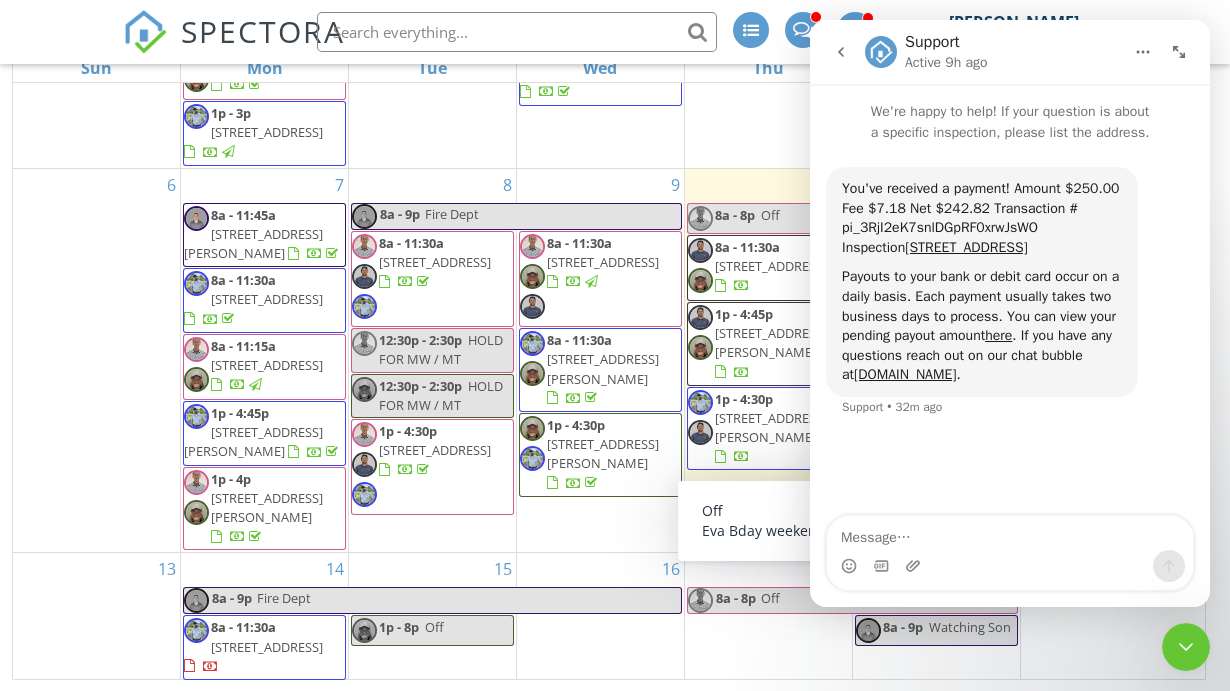 click 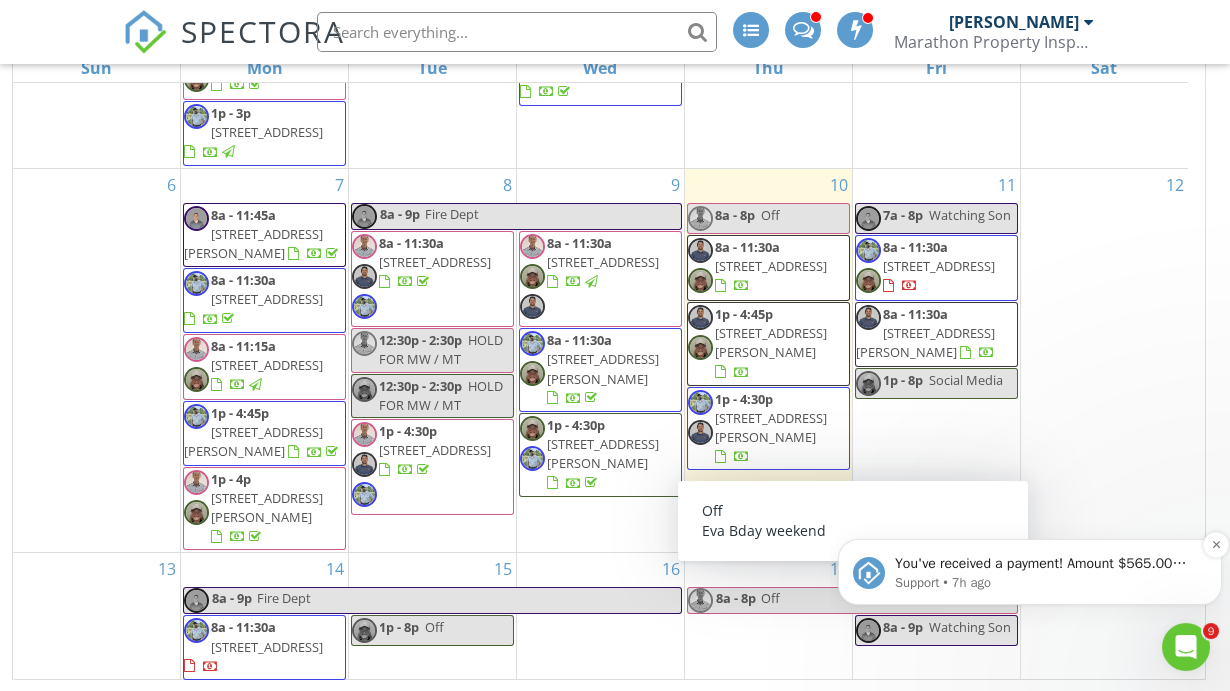 scroll, scrollTop: 0, scrollLeft: 0, axis: both 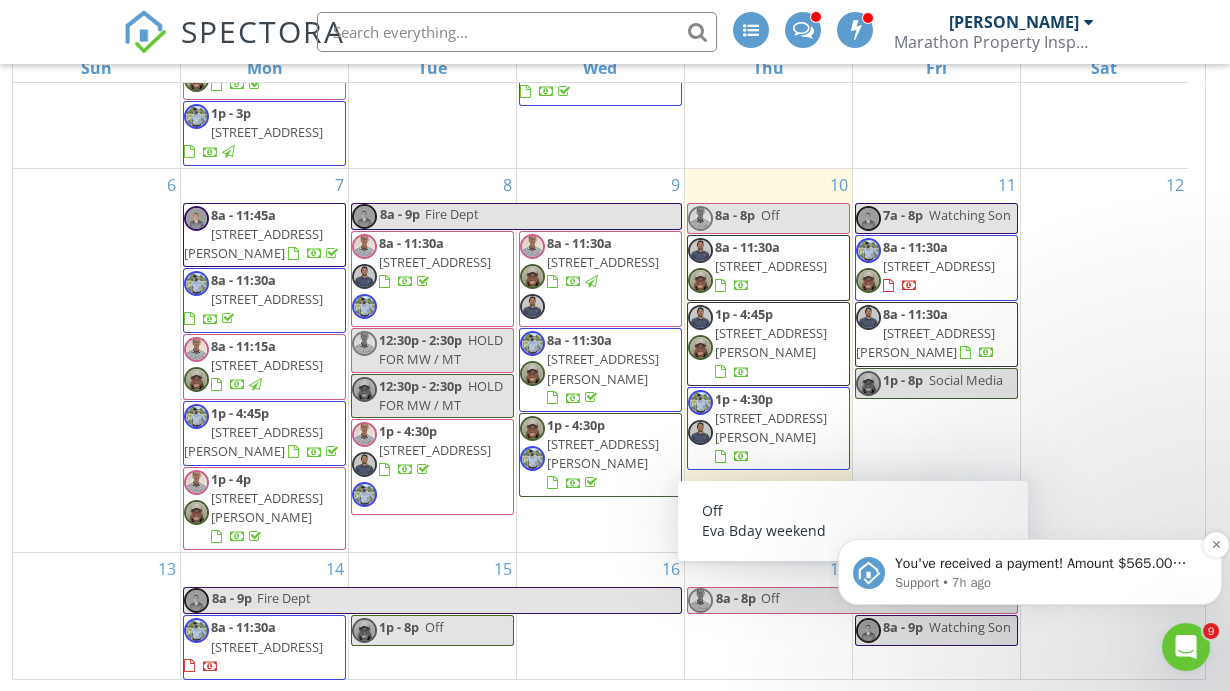 click on "Support • 7h ago" at bounding box center (1046, 583) 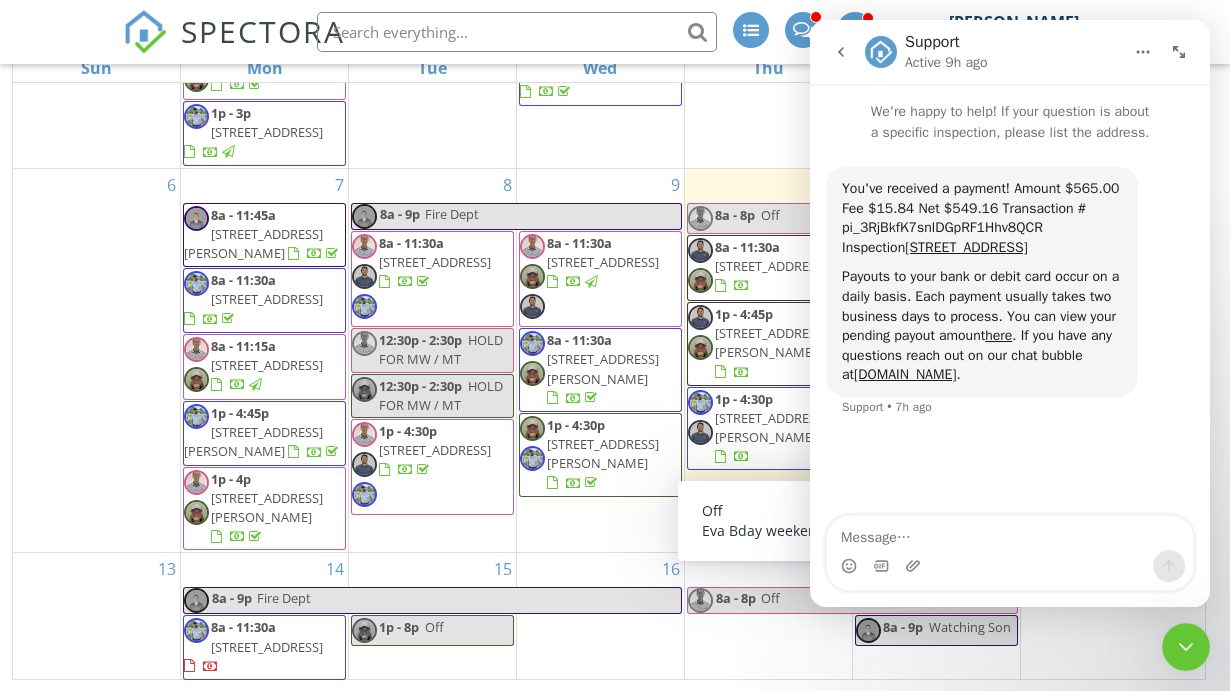 click 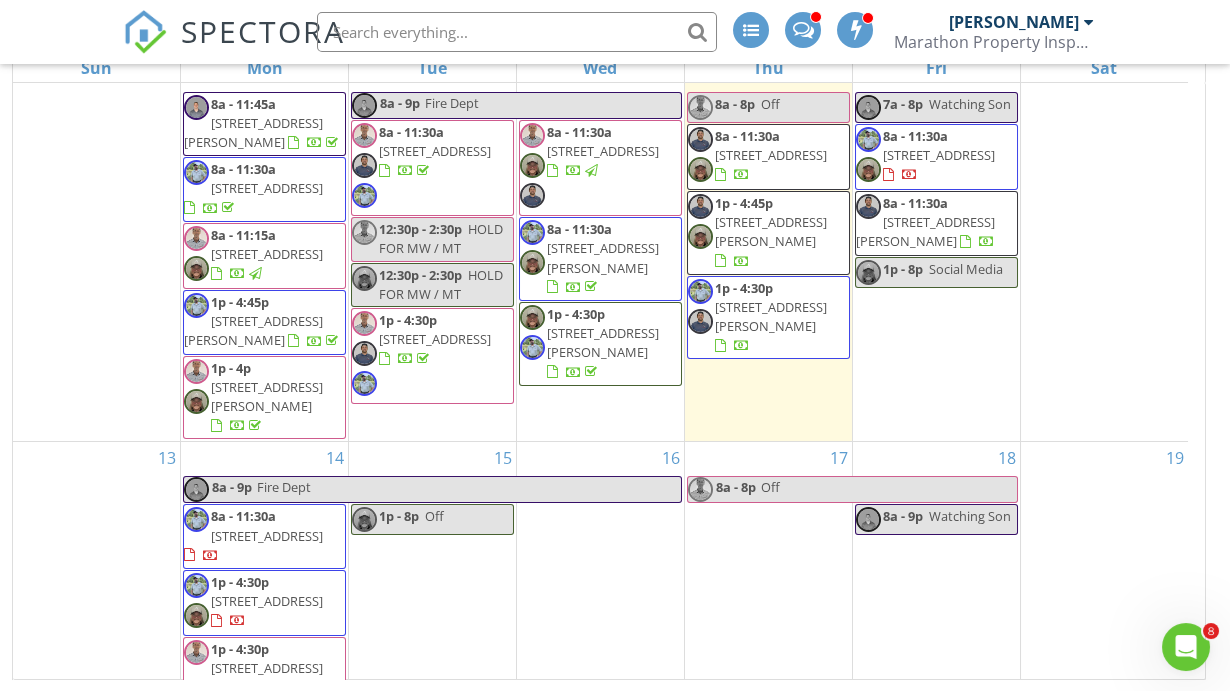 scroll, scrollTop: 333, scrollLeft: 0, axis: vertical 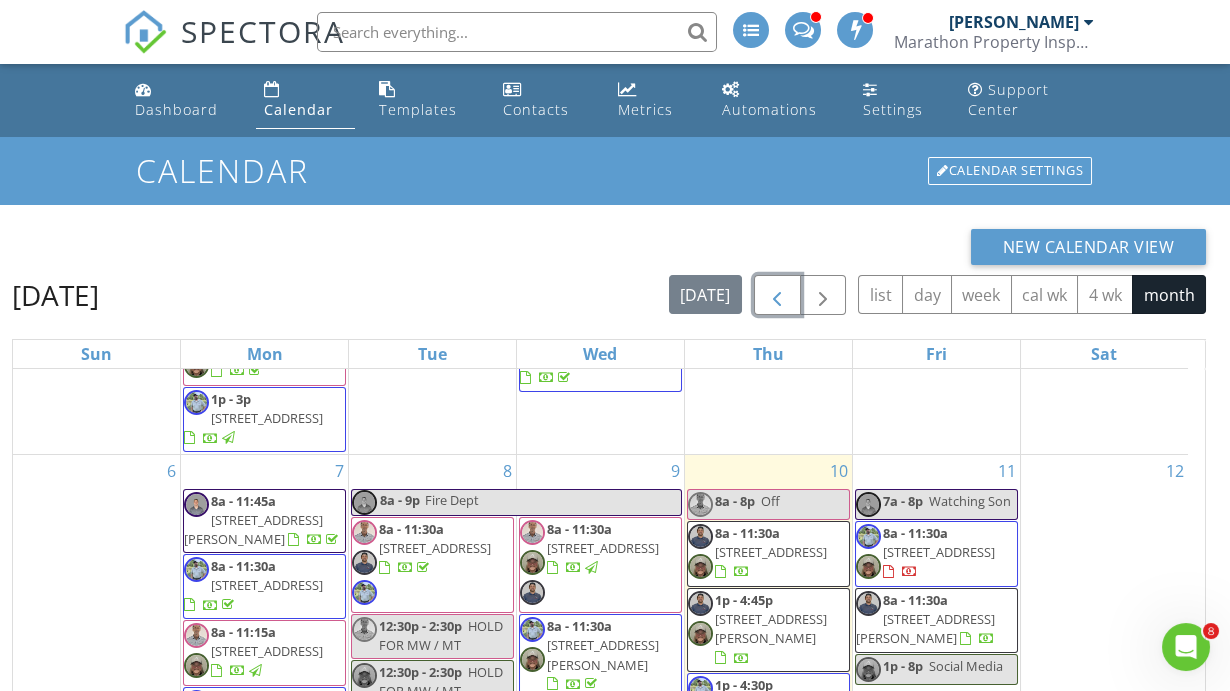 click at bounding box center [777, 295] 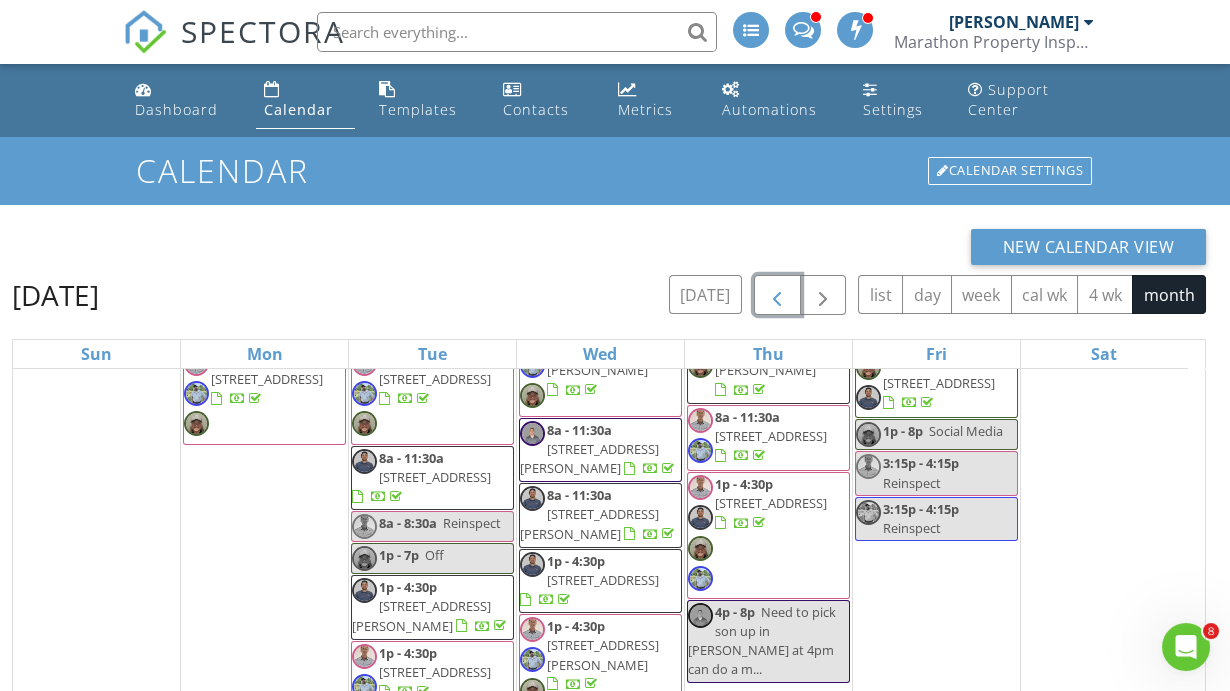 scroll, scrollTop: 0, scrollLeft: 0, axis: both 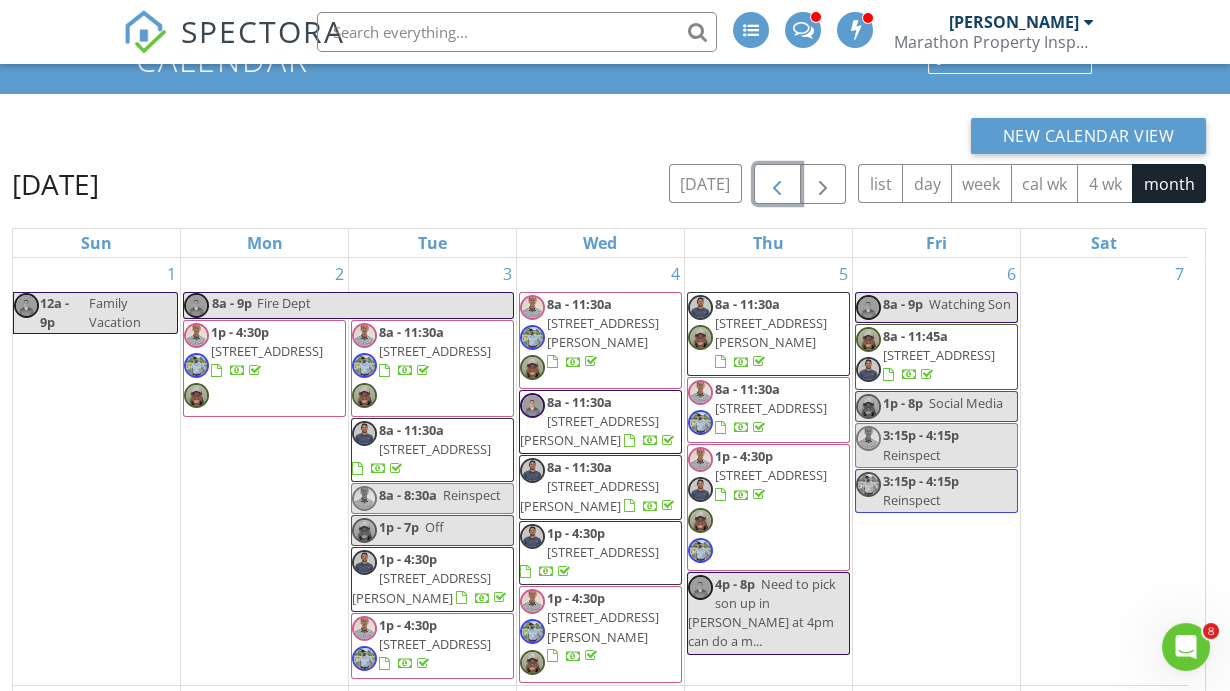 type 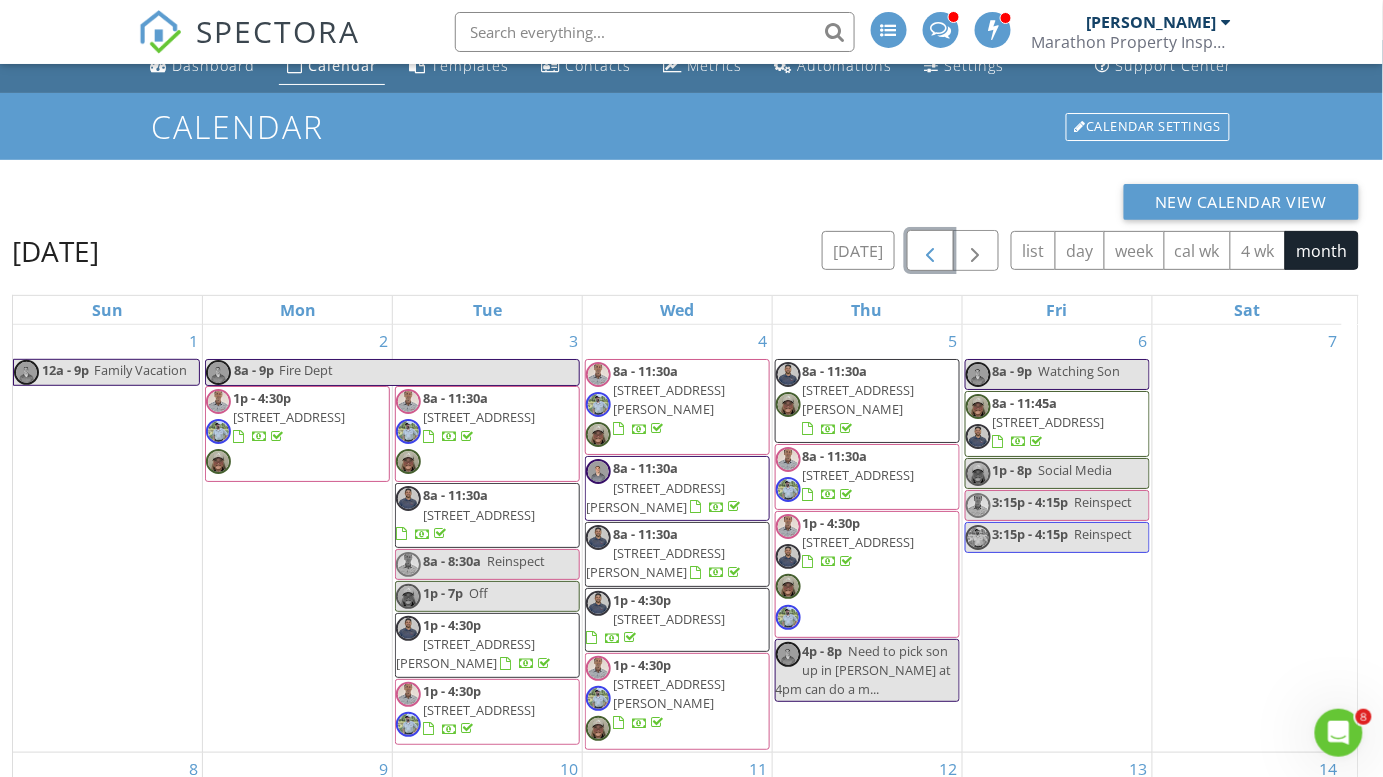 scroll, scrollTop: 0, scrollLeft: 0, axis: both 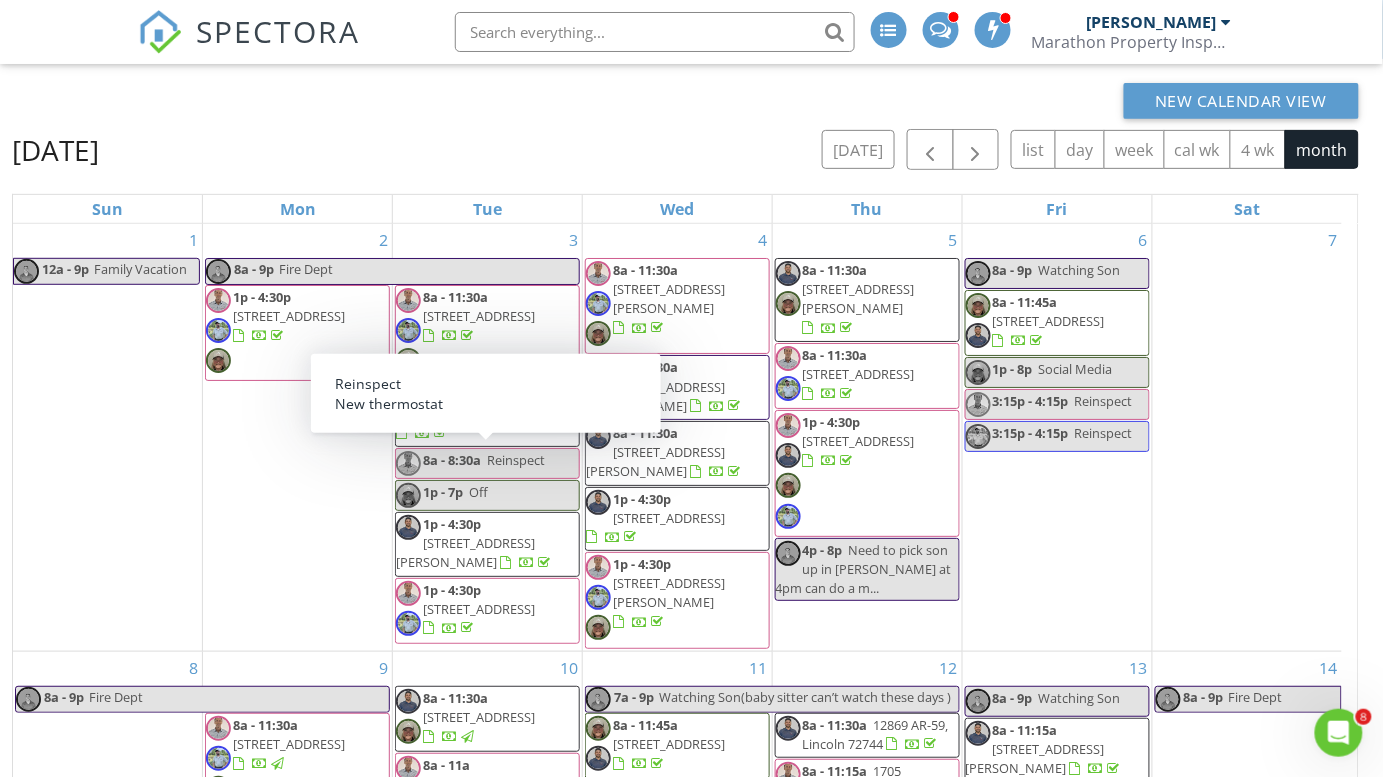 click on "June 2025 today list day week cal wk 4 wk month" at bounding box center (685, 149) 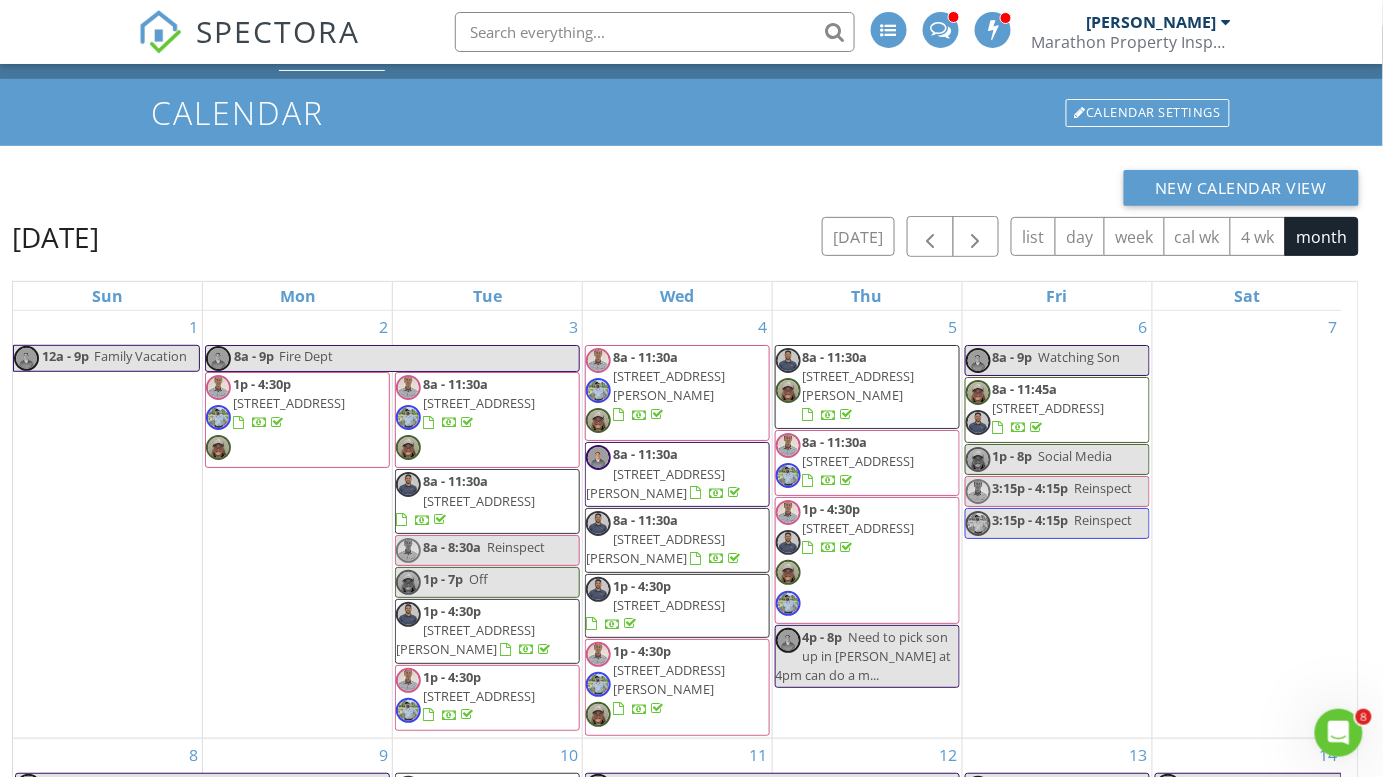 scroll, scrollTop: 0, scrollLeft: 0, axis: both 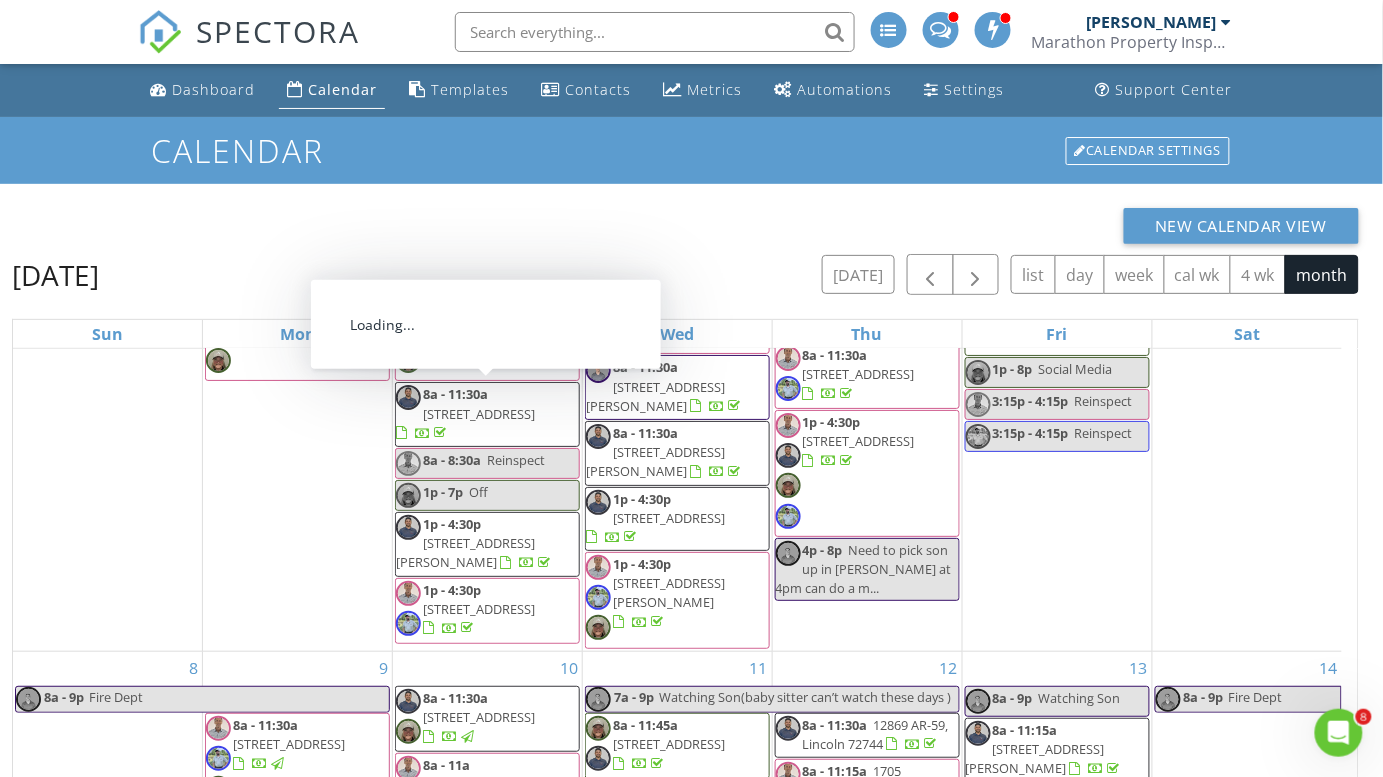 click on "[STREET_ADDRESS]" at bounding box center [479, 414] 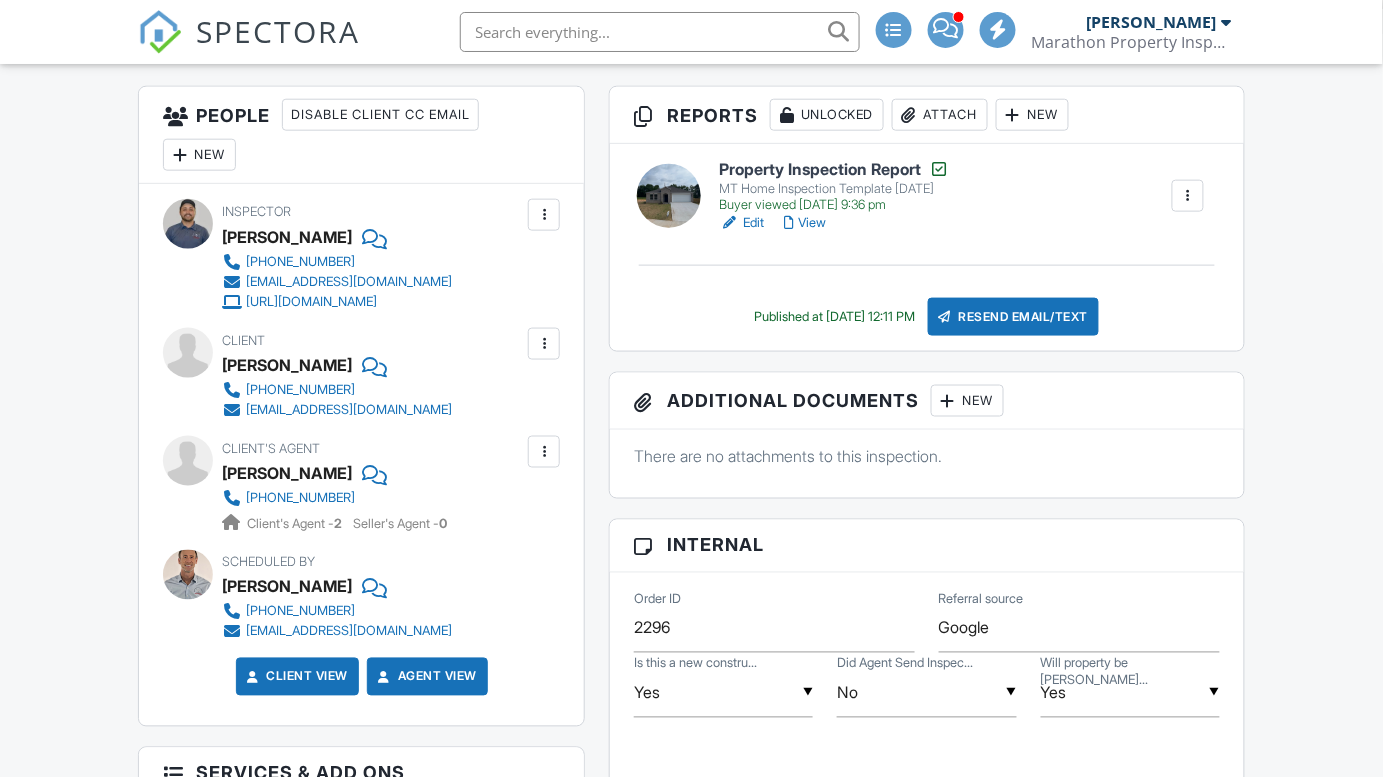 scroll, scrollTop: 875, scrollLeft: 0, axis: vertical 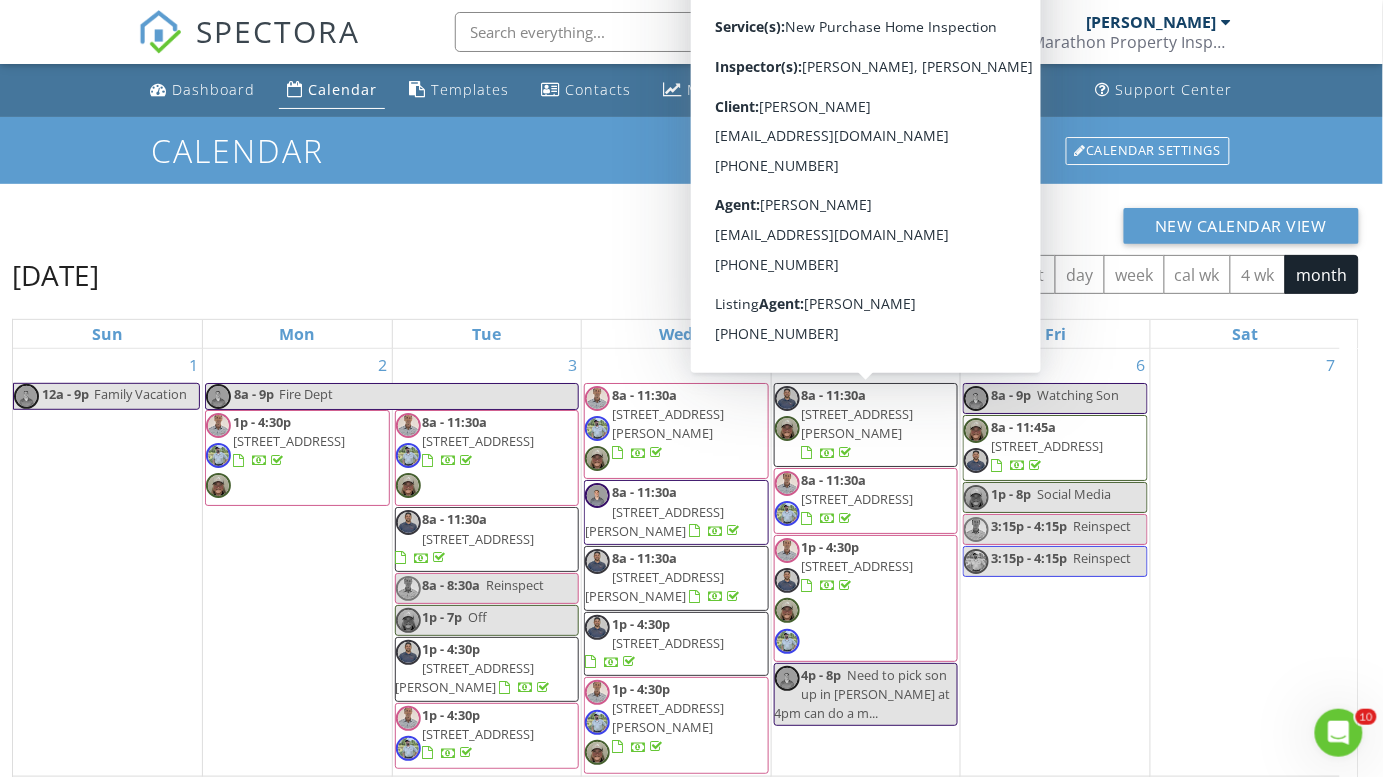 click on "[STREET_ADDRESS][PERSON_NAME]" at bounding box center [858, 423] 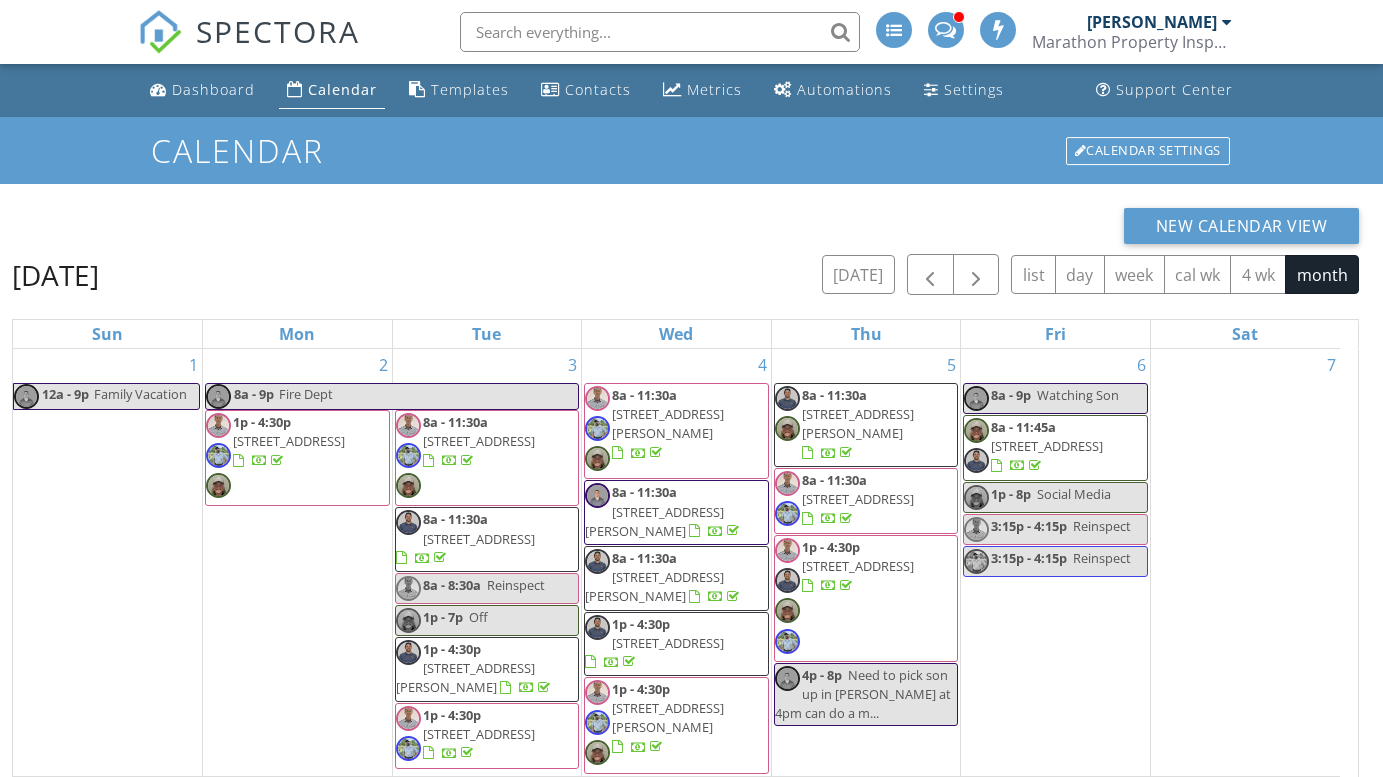 scroll, scrollTop: 0, scrollLeft: 0, axis: both 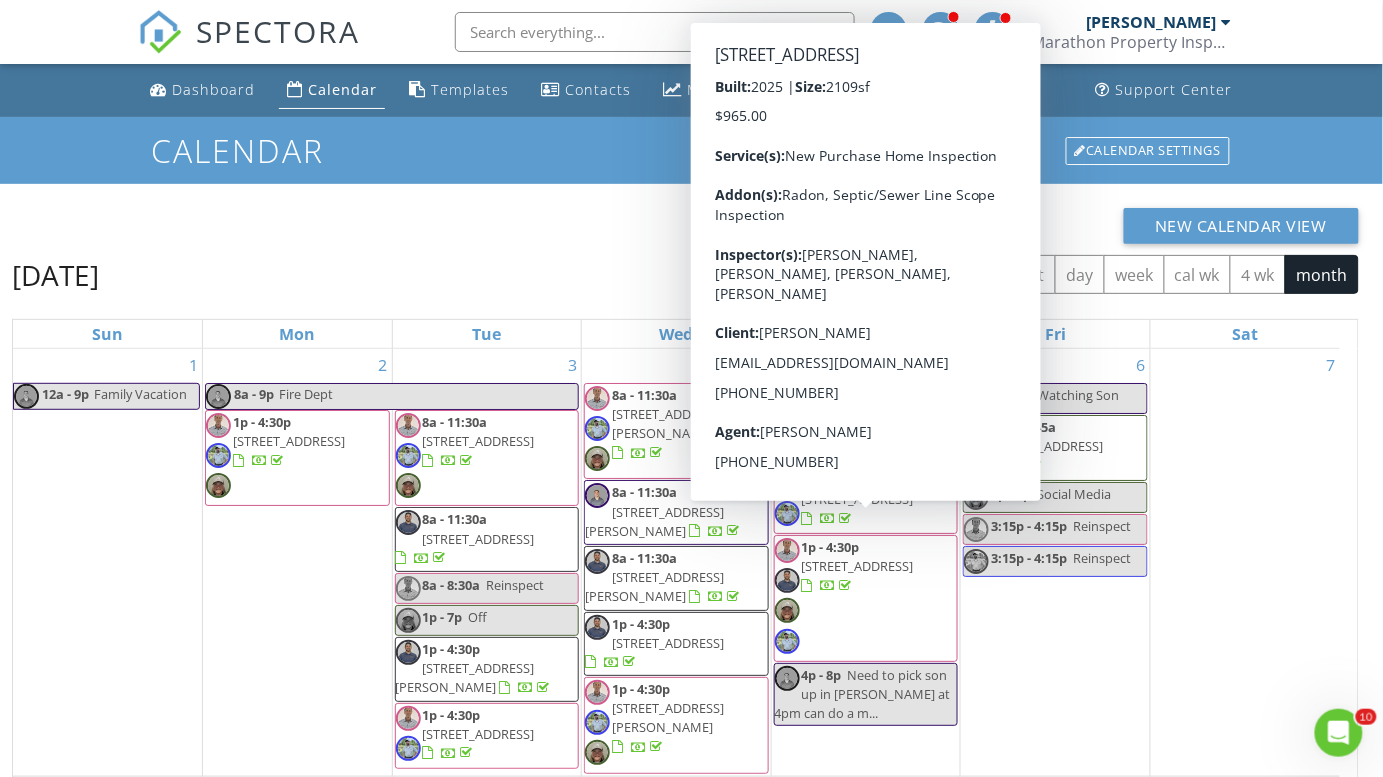 click on "1p - 4:30p
[STREET_ADDRESS]" at bounding box center (866, 598) 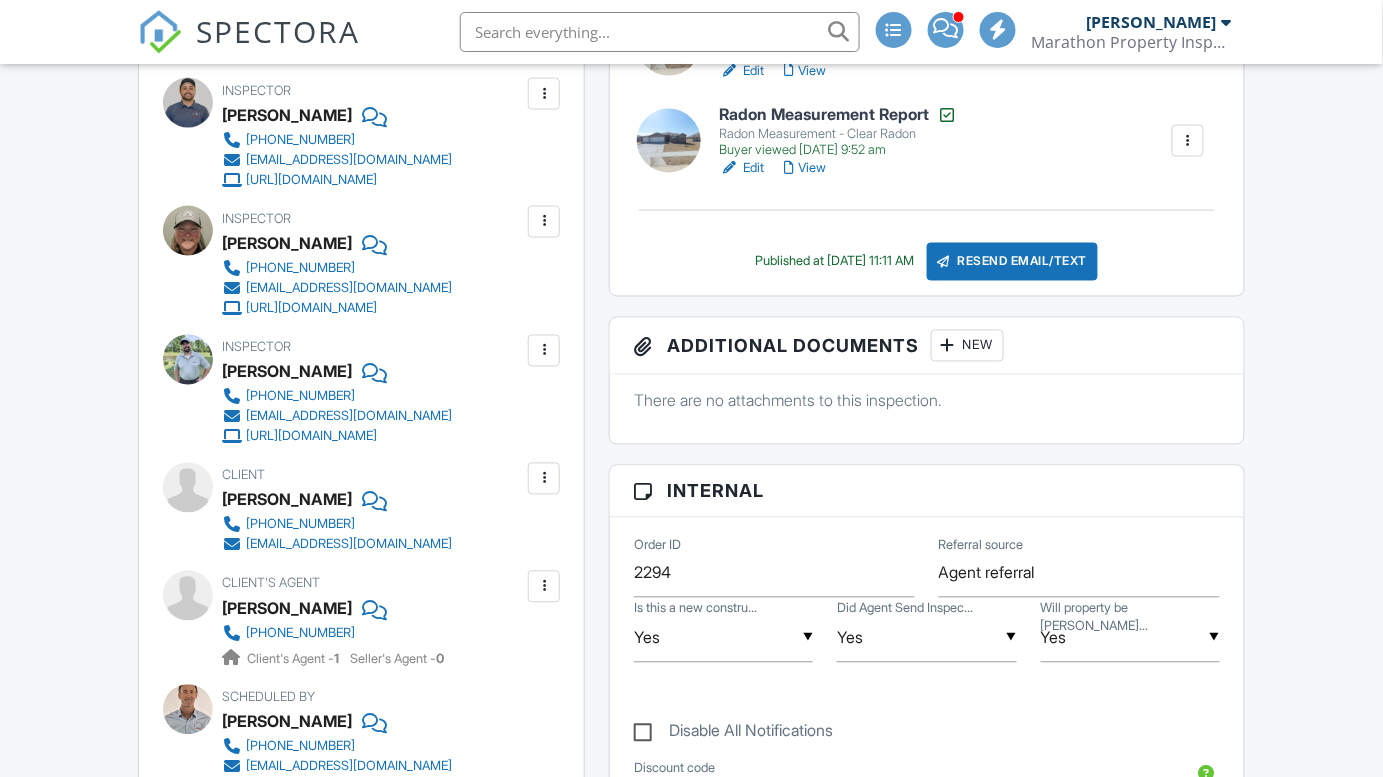 scroll, scrollTop: 852, scrollLeft: 0, axis: vertical 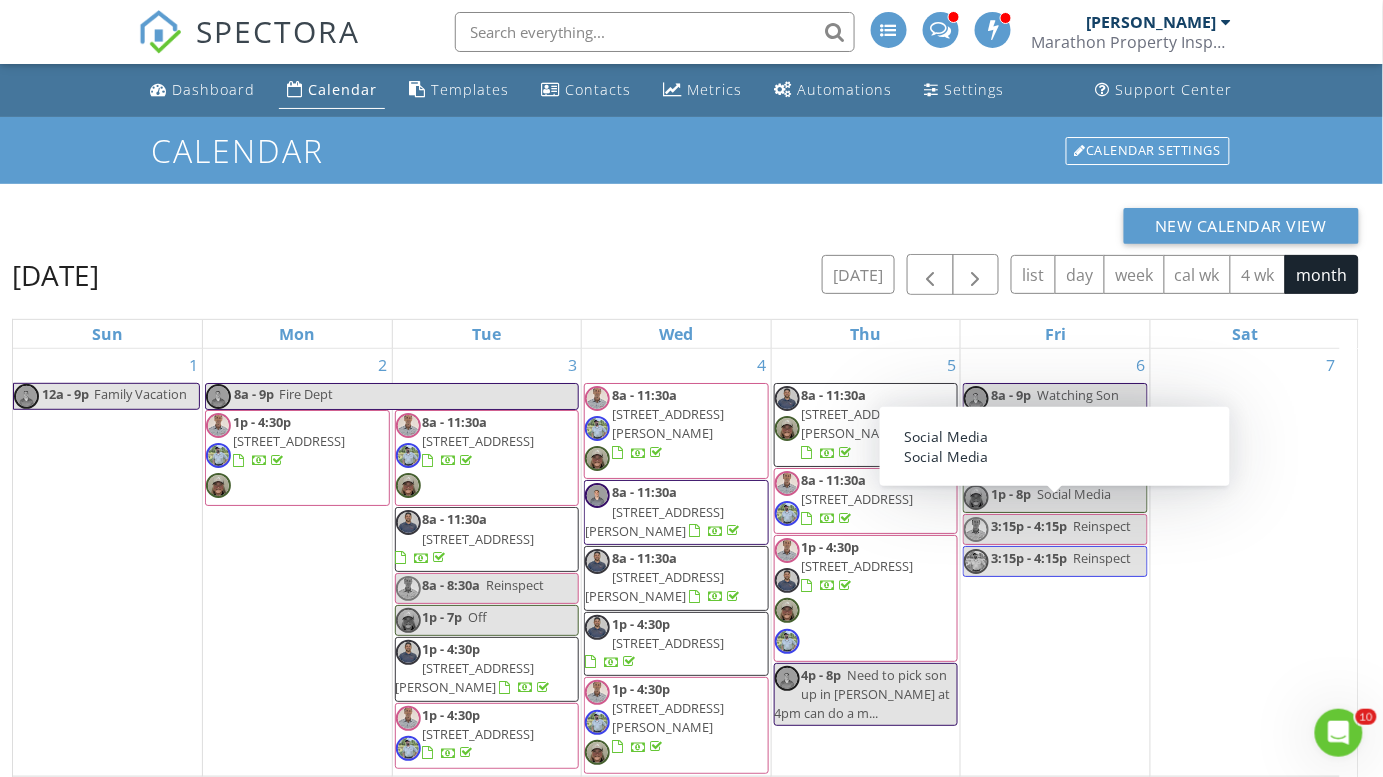 click on "7" at bounding box center (1245, 562) 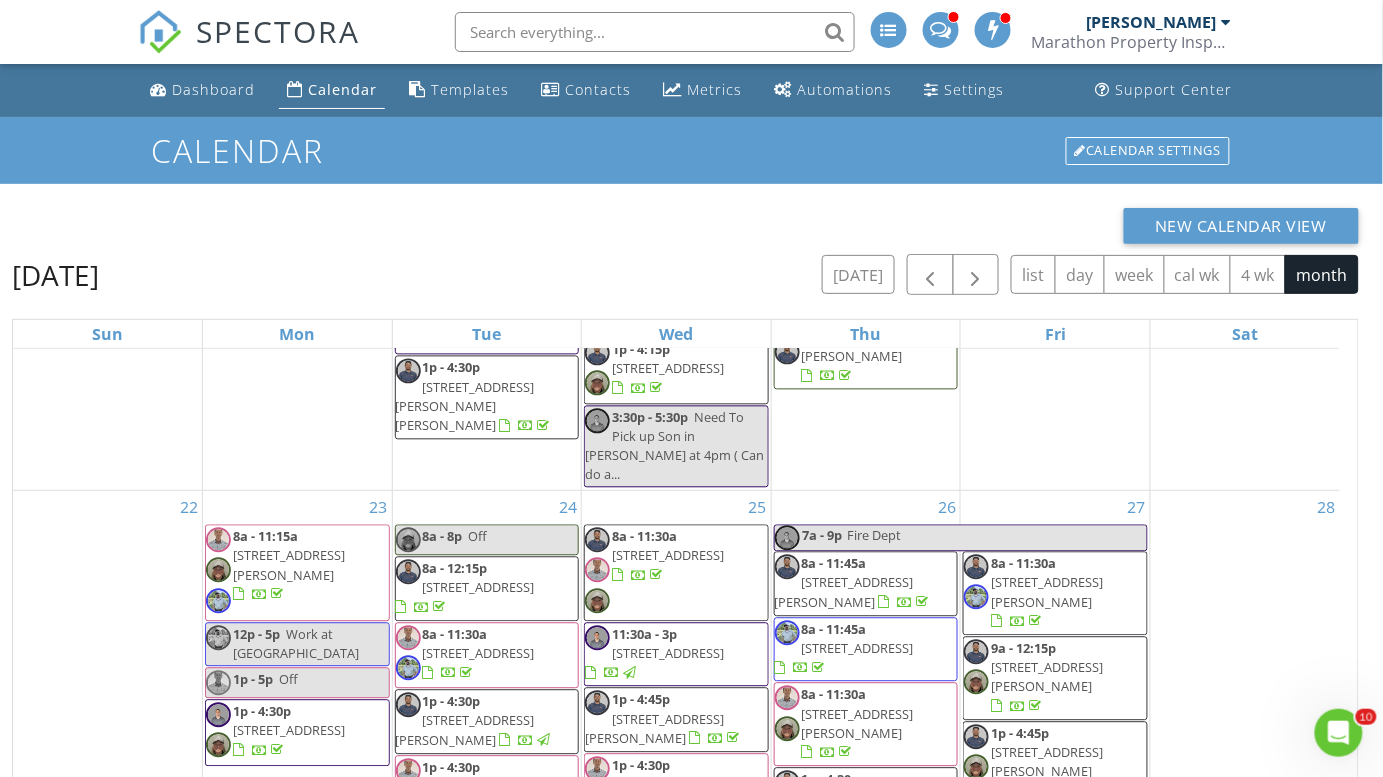 scroll, scrollTop: 1379, scrollLeft: 0, axis: vertical 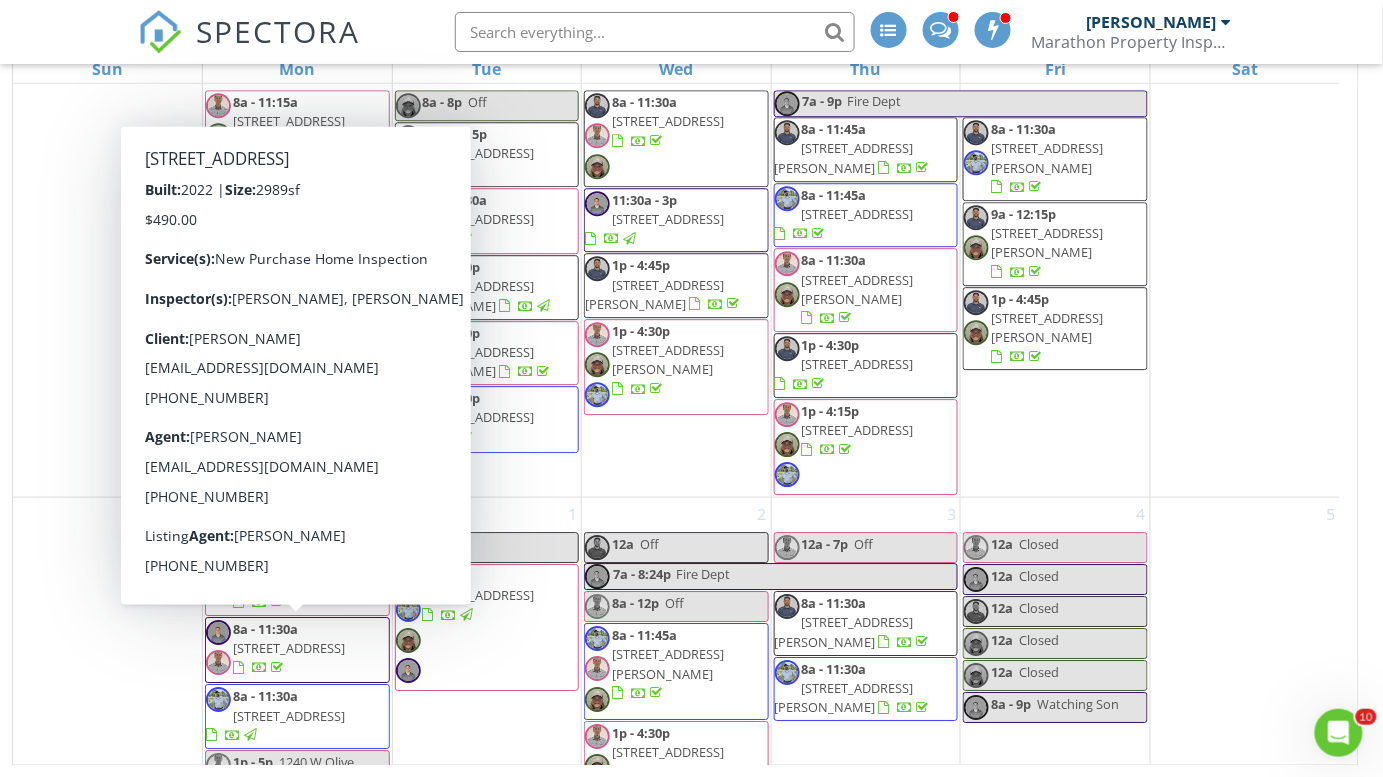 click on "29" at bounding box center [107, 707] 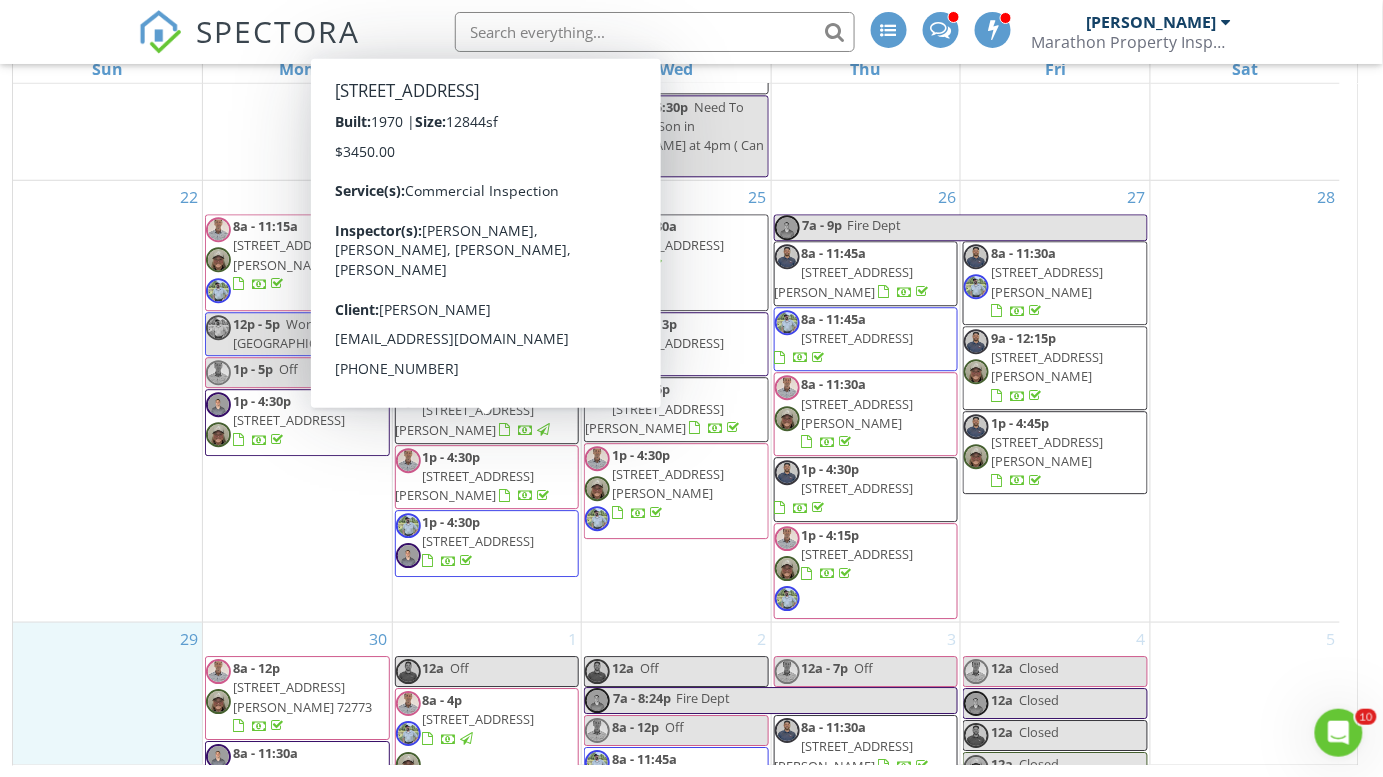 scroll, scrollTop: 1379, scrollLeft: 0, axis: vertical 